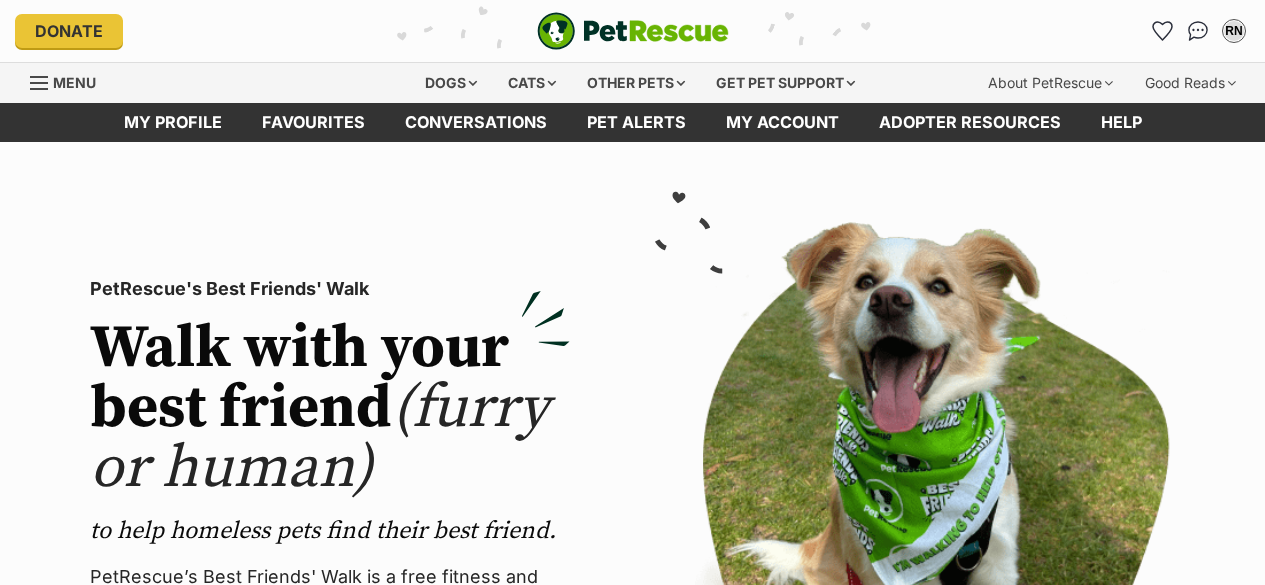 scroll, scrollTop: 0, scrollLeft: 0, axis: both 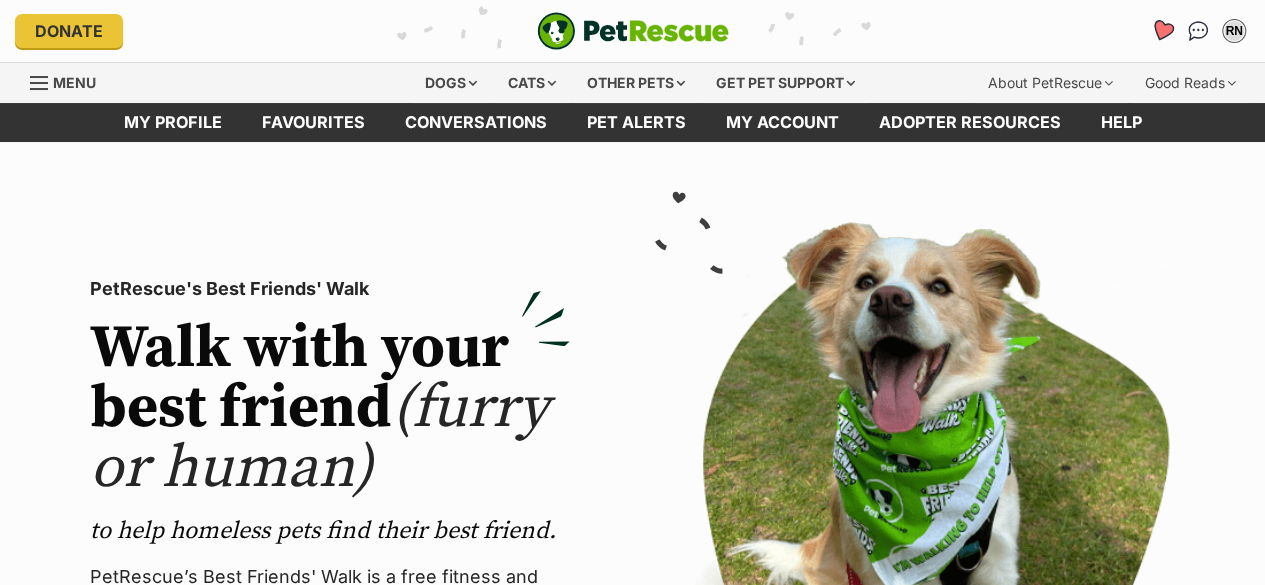 click 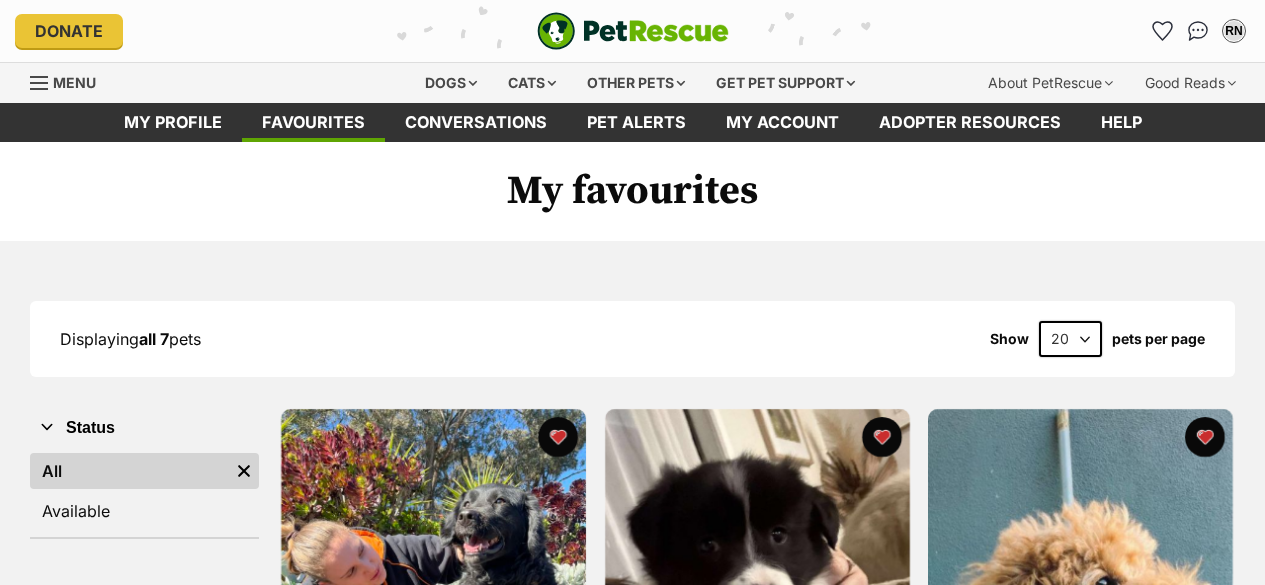 scroll, scrollTop: 0, scrollLeft: 0, axis: both 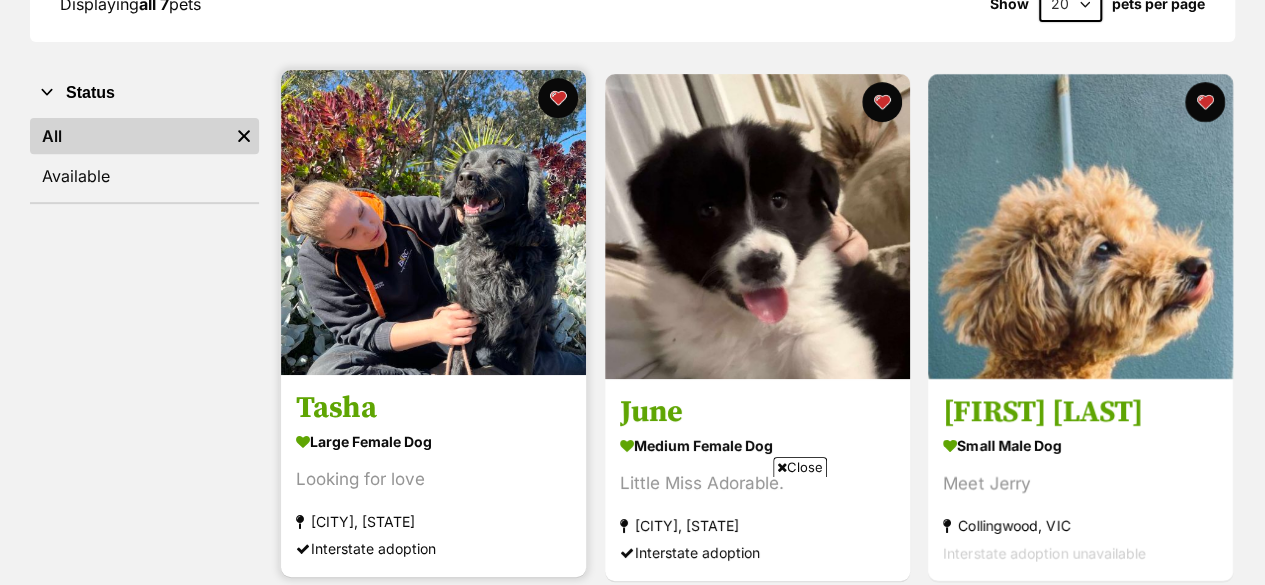 click on "Tasha" at bounding box center (433, 408) 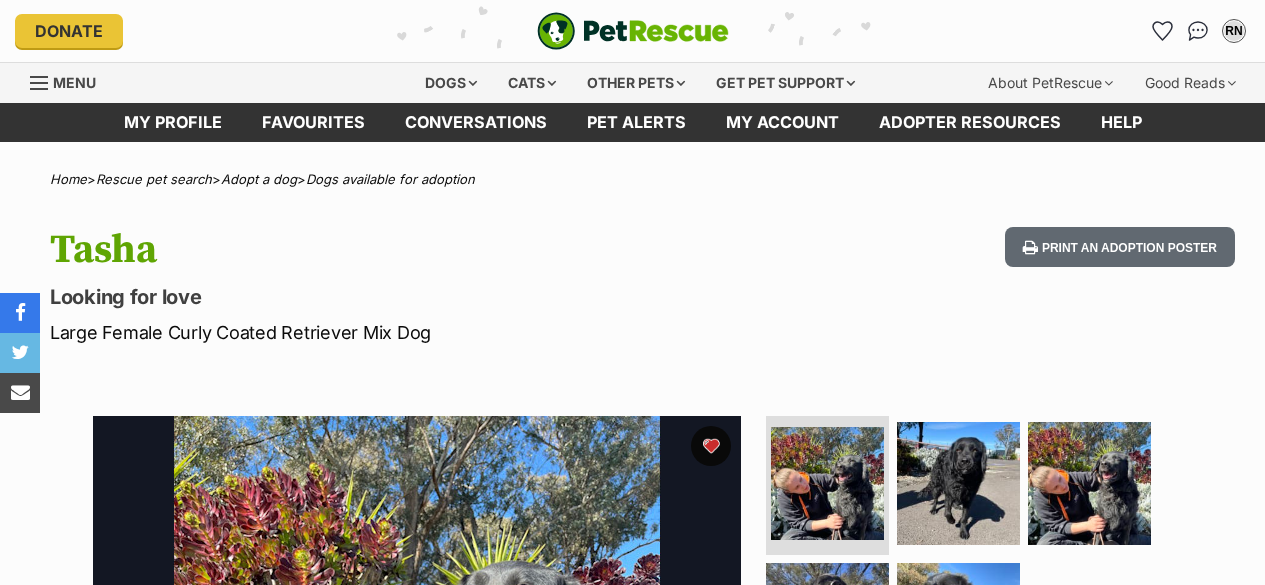 scroll, scrollTop: 0, scrollLeft: 0, axis: both 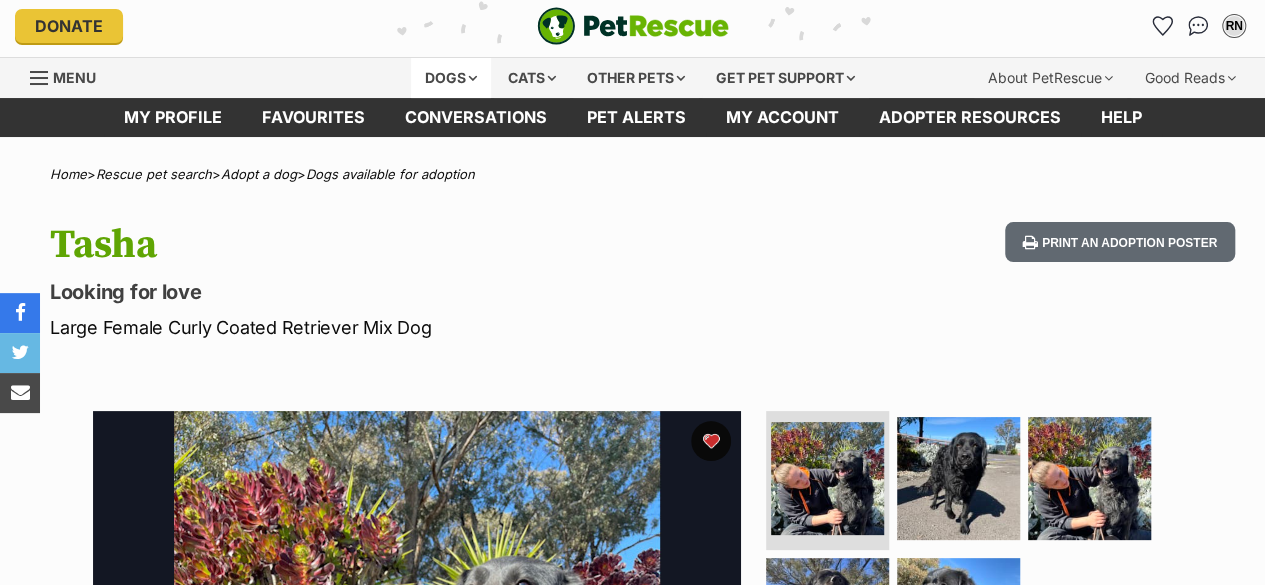 click on "Dogs" at bounding box center [451, 78] 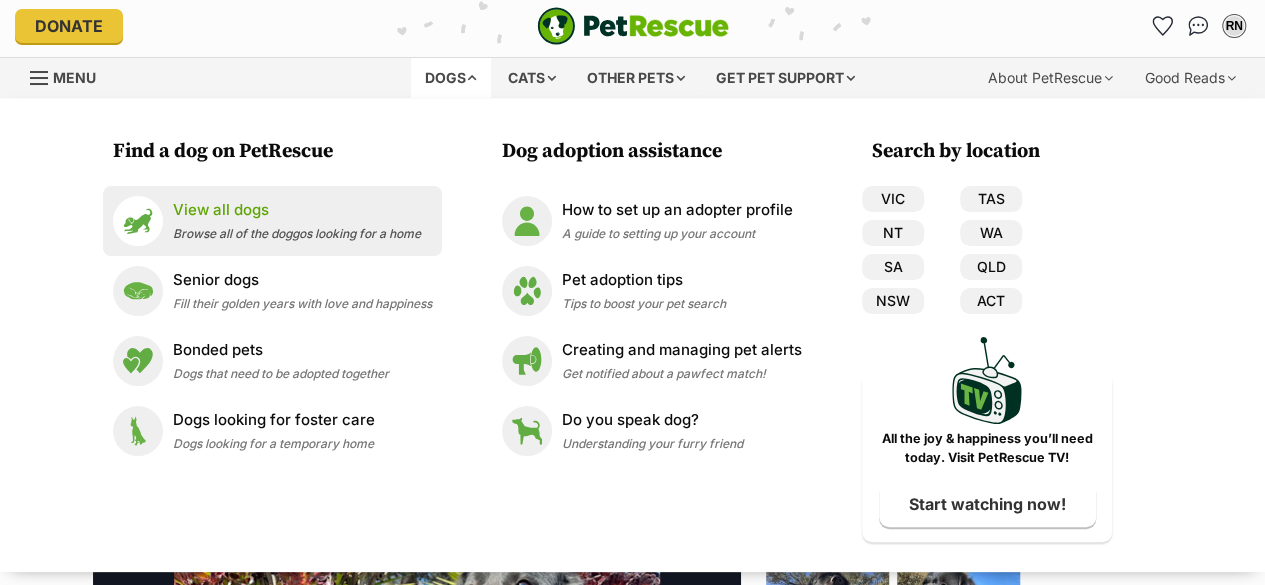click on "View all dogs" at bounding box center [297, 210] 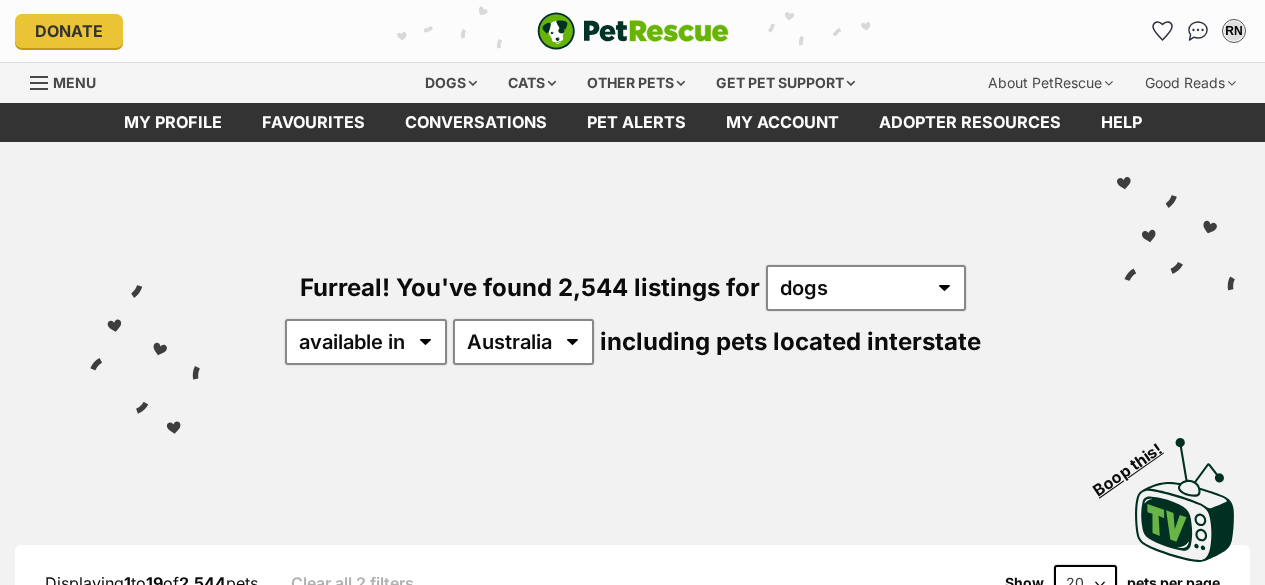 scroll, scrollTop: 0, scrollLeft: 0, axis: both 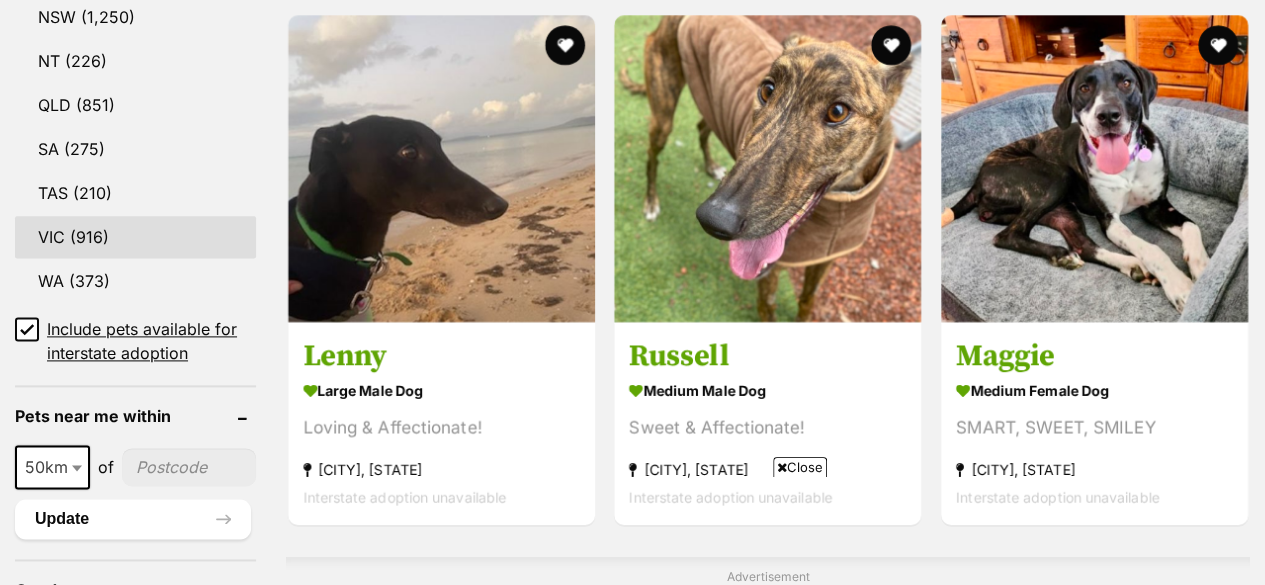 click on "VIC (916)" at bounding box center (135, 237) 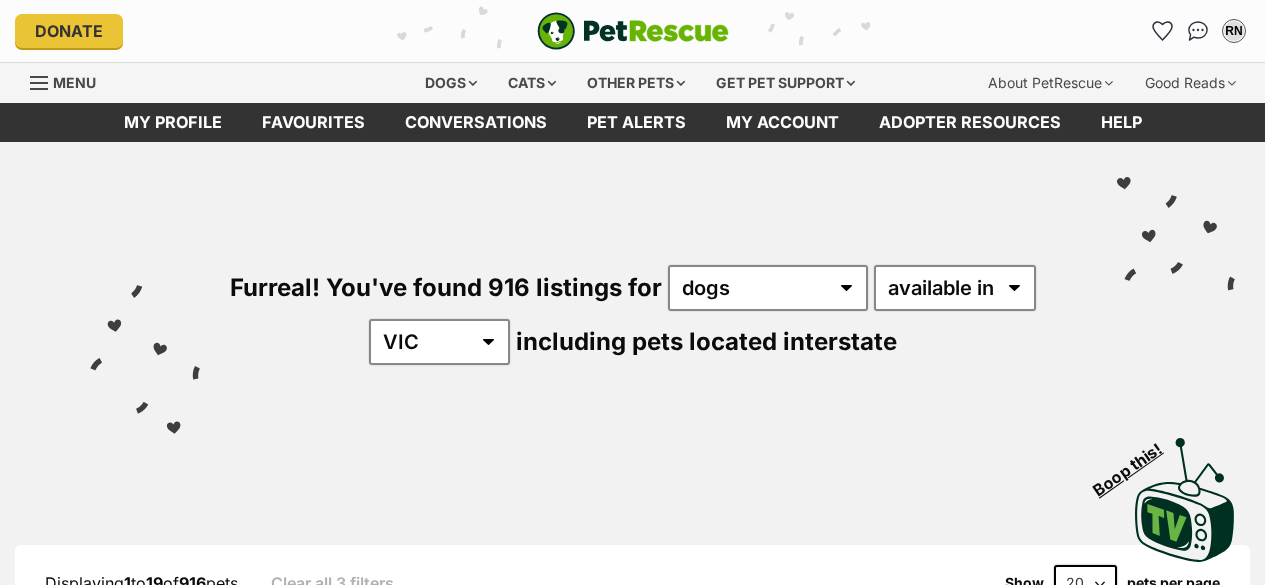 scroll, scrollTop: 0, scrollLeft: 0, axis: both 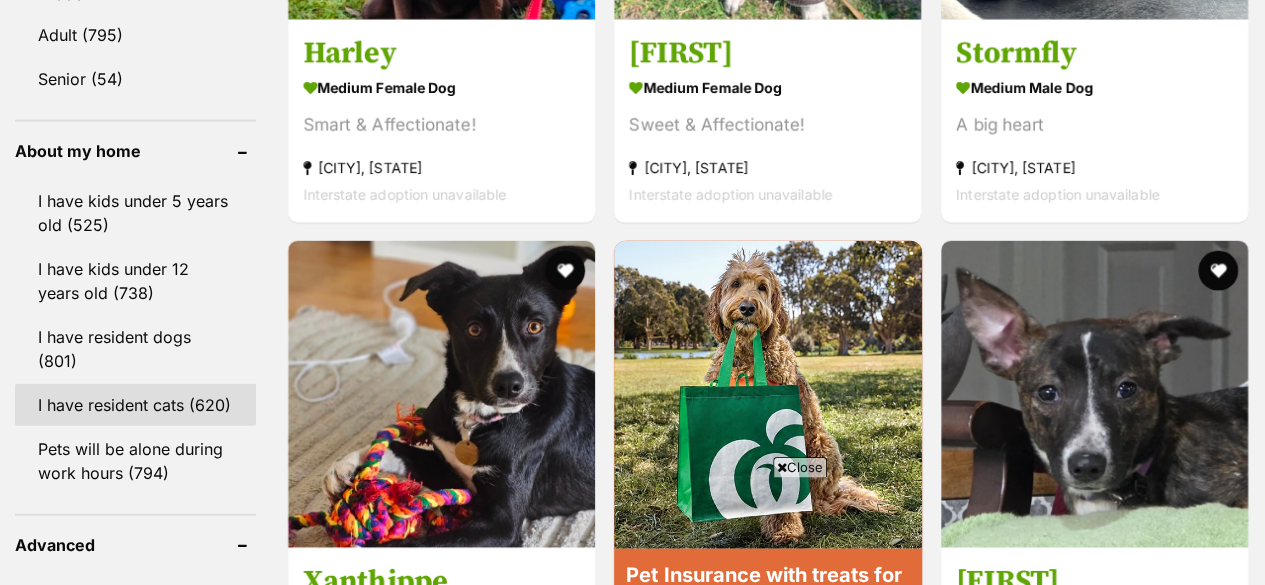 click on "I have resident cats (620)" at bounding box center (135, 405) 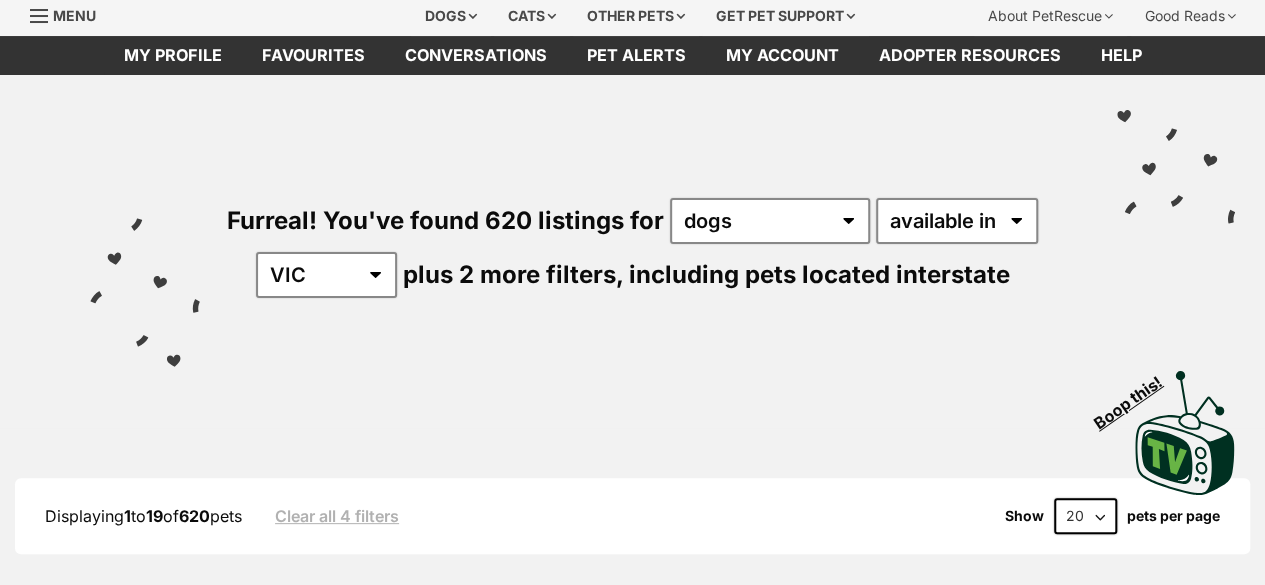 scroll, scrollTop: 0, scrollLeft: 0, axis: both 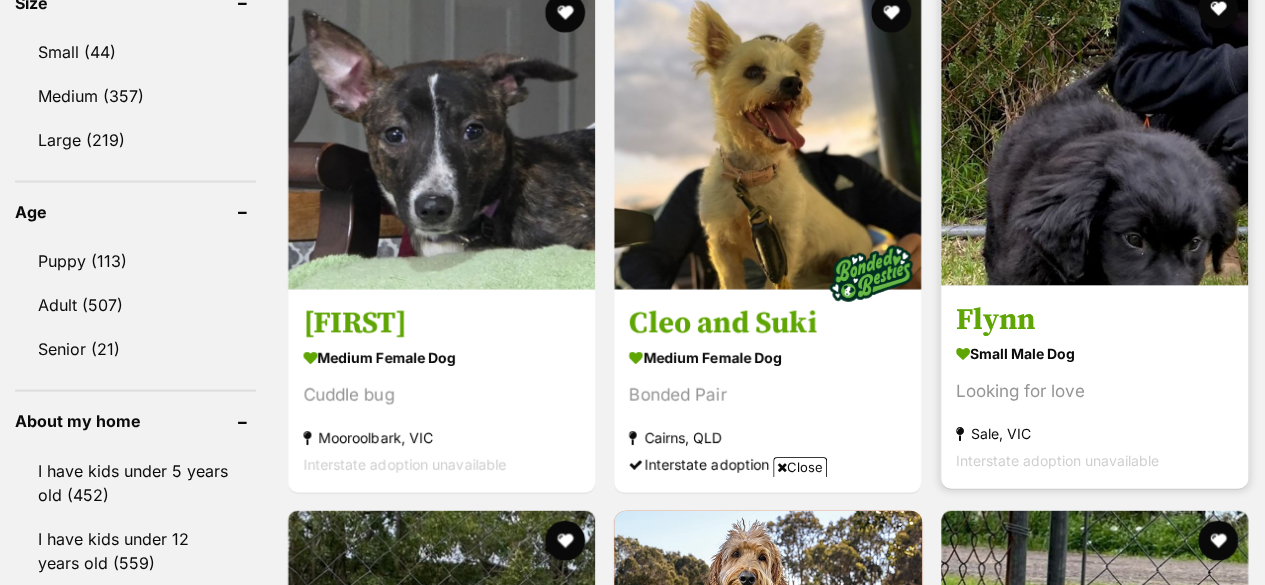 click on "Flynn
small male Dog
Looking for love
Sale, VIC
Interstate adoption unavailable" at bounding box center [1094, 386] 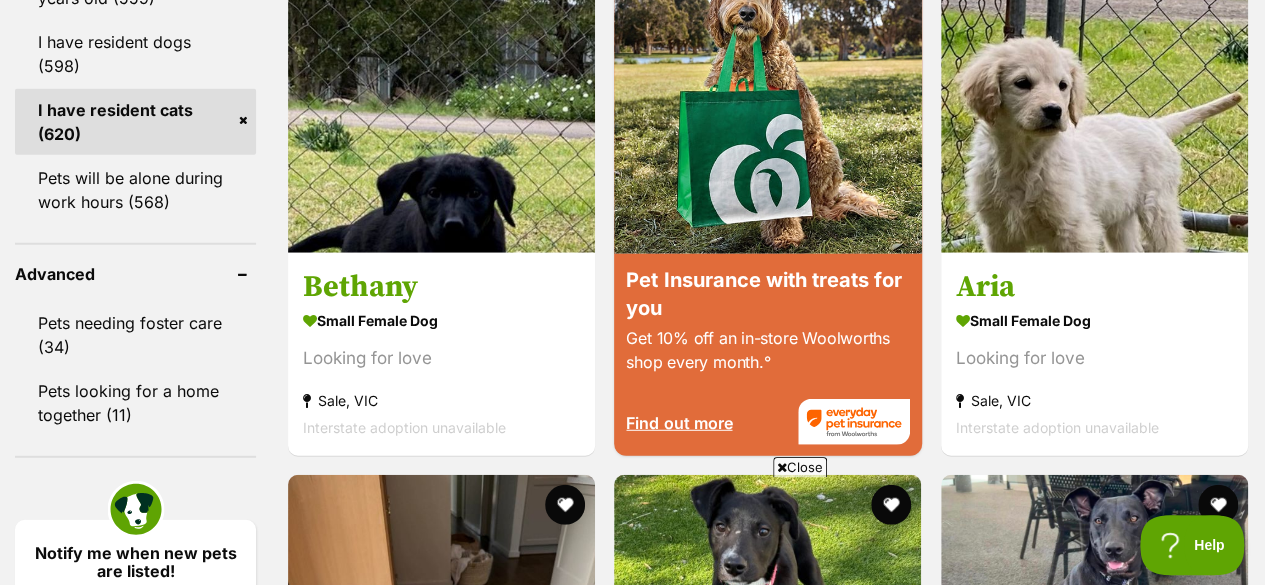 scroll, scrollTop: 2492, scrollLeft: 0, axis: vertical 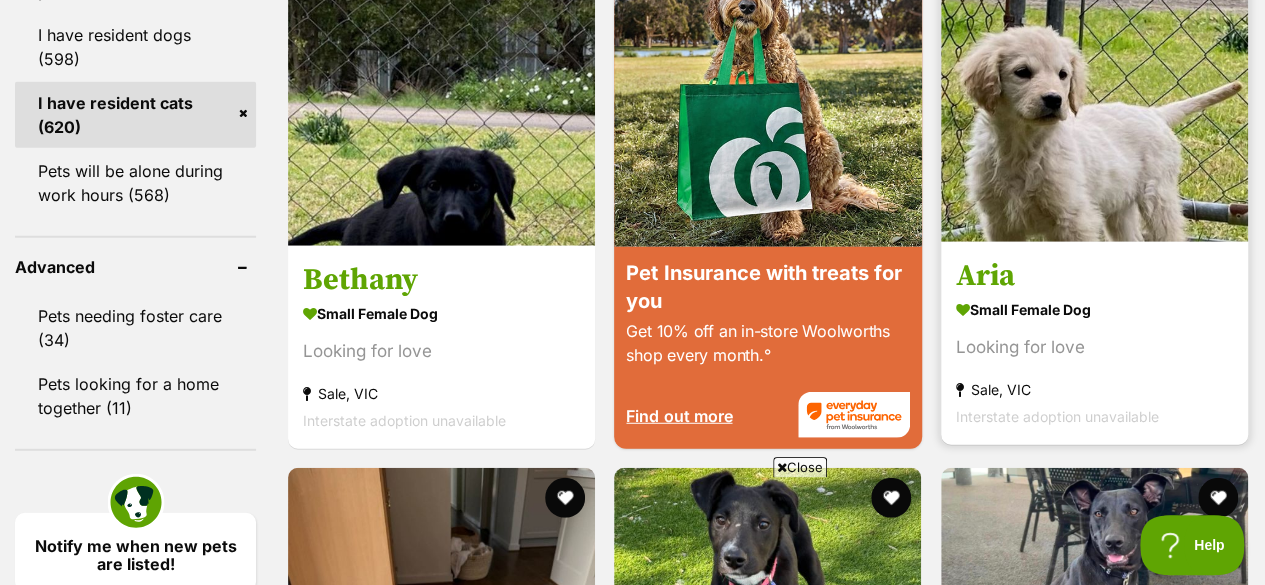 click on "Aria" at bounding box center [1094, 276] 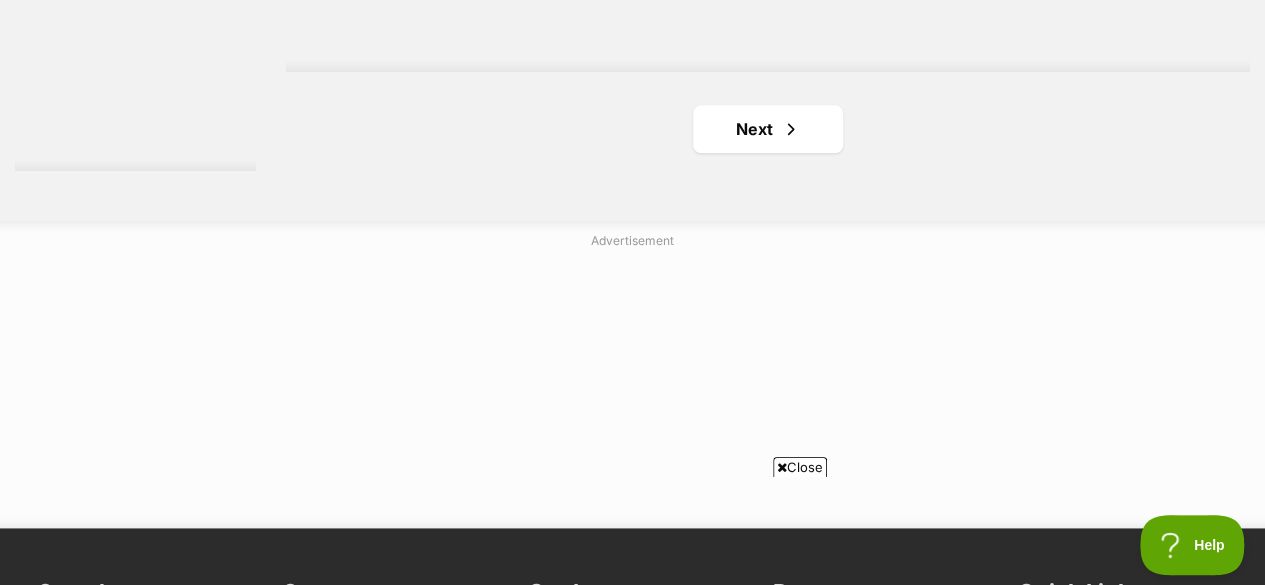 scroll, scrollTop: 4829, scrollLeft: 0, axis: vertical 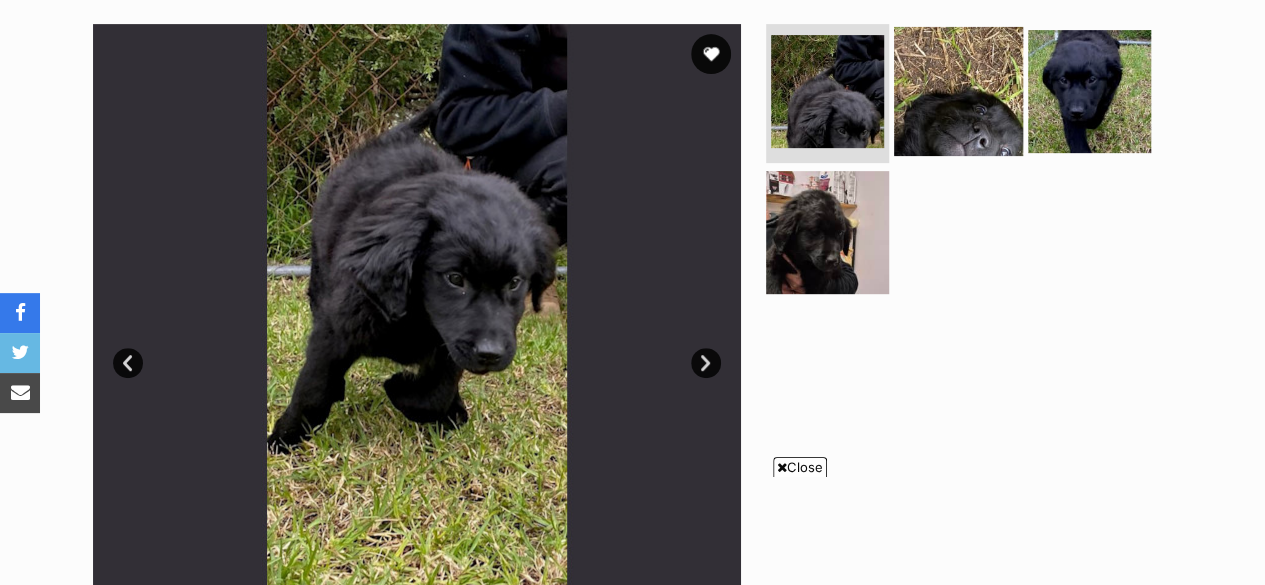 click at bounding box center (958, 90) 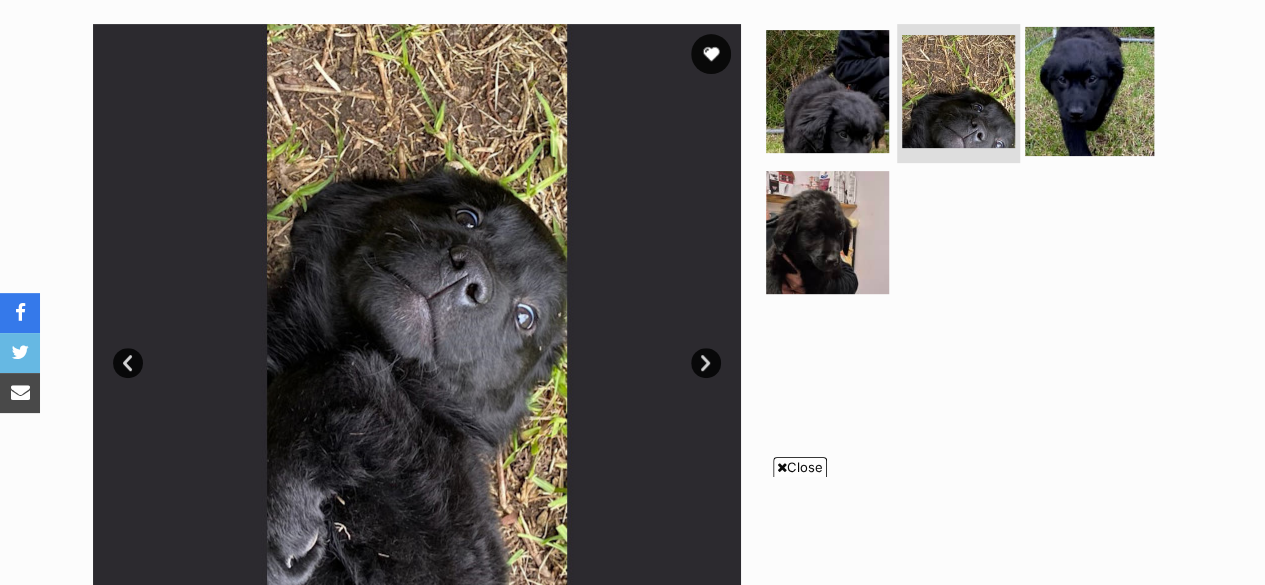 click at bounding box center (1089, 90) 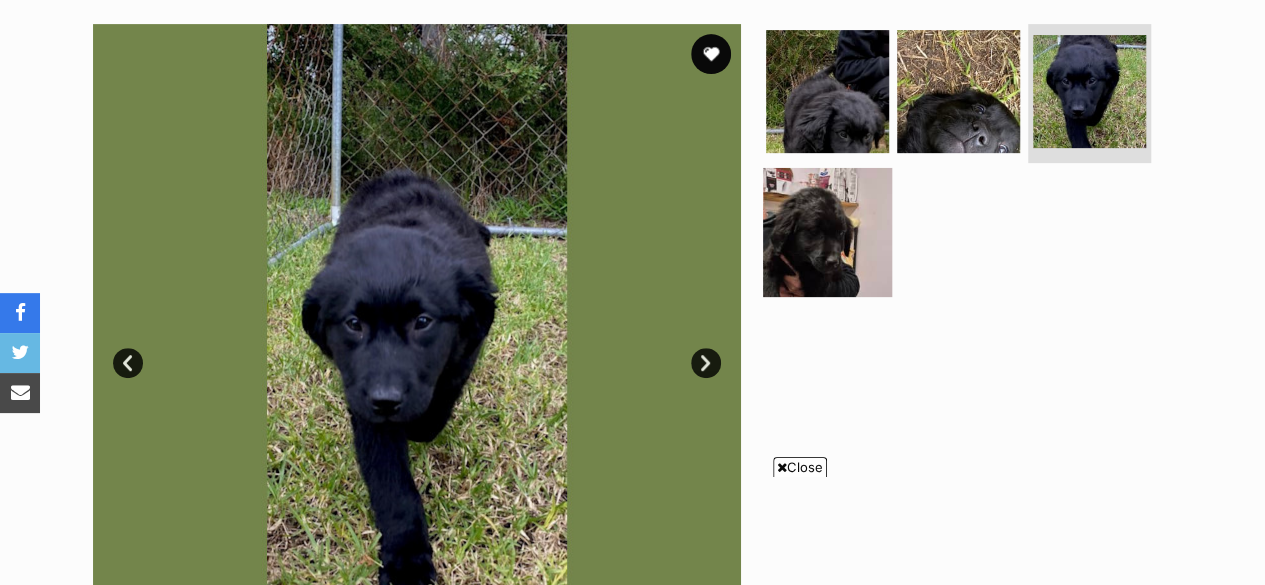 click at bounding box center (827, 232) 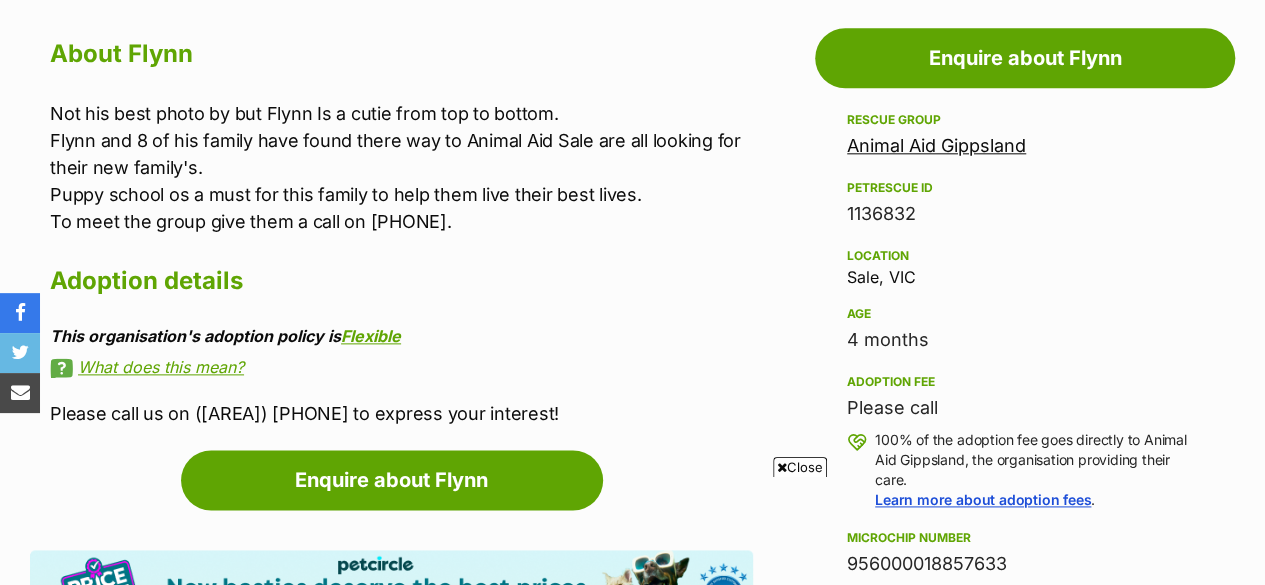 scroll, scrollTop: 1105, scrollLeft: 0, axis: vertical 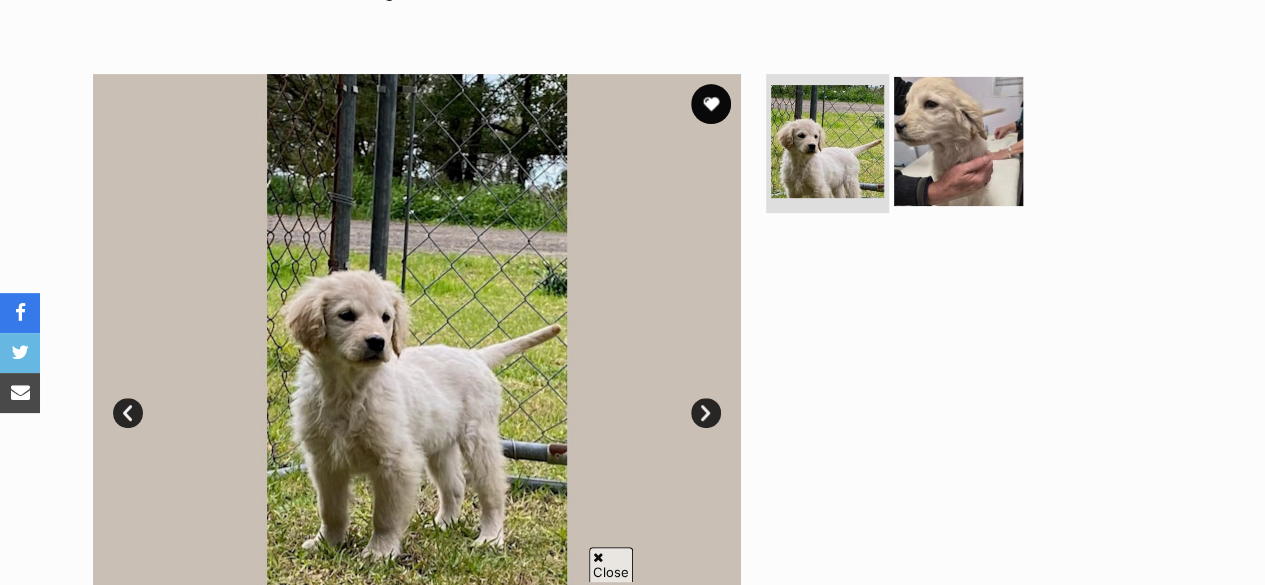 click at bounding box center [958, 140] 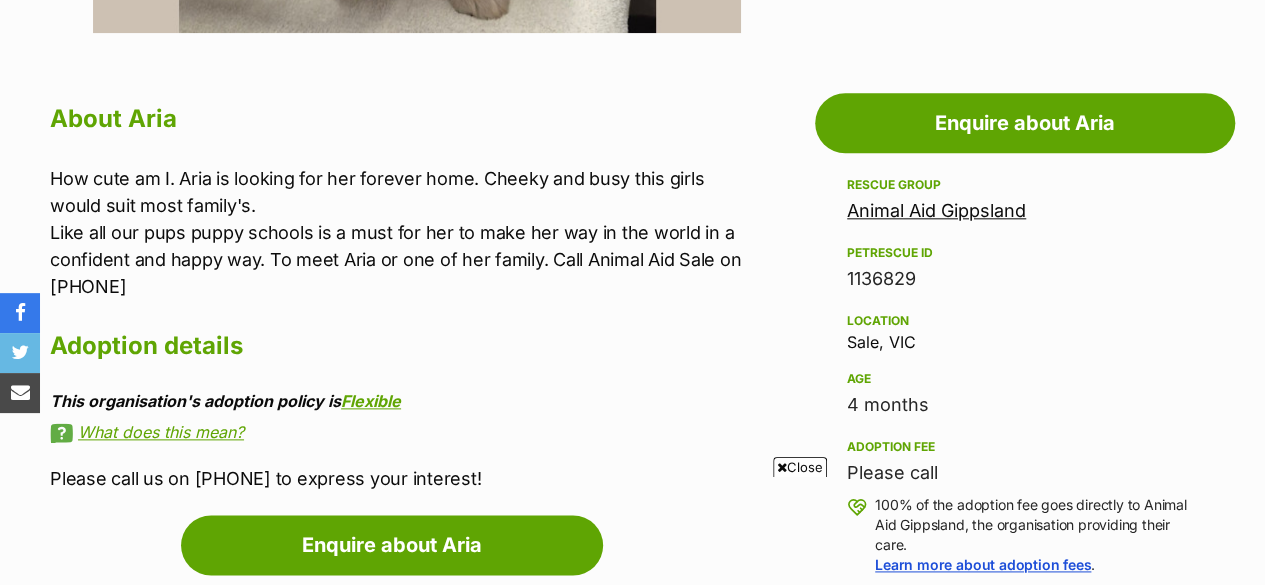 scroll, scrollTop: 1029, scrollLeft: 0, axis: vertical 